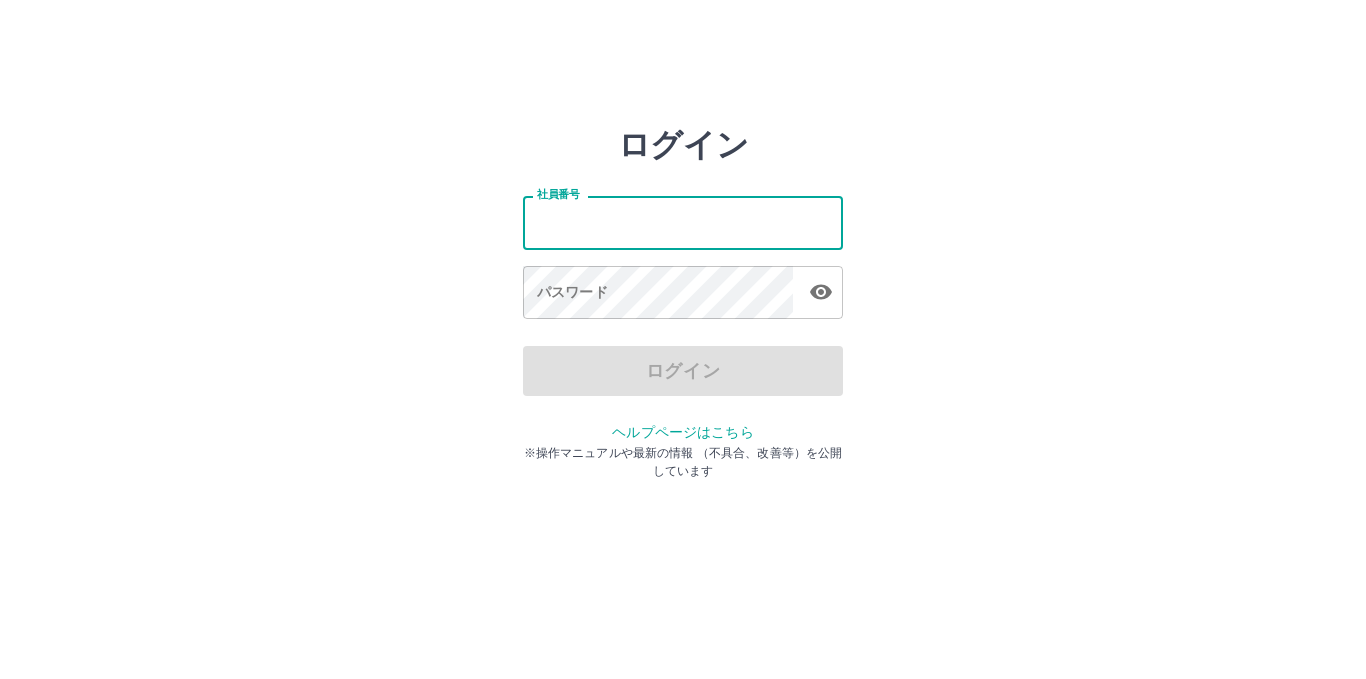 scroll, scrollTop: 0, scrollLeft: 0, axis: both 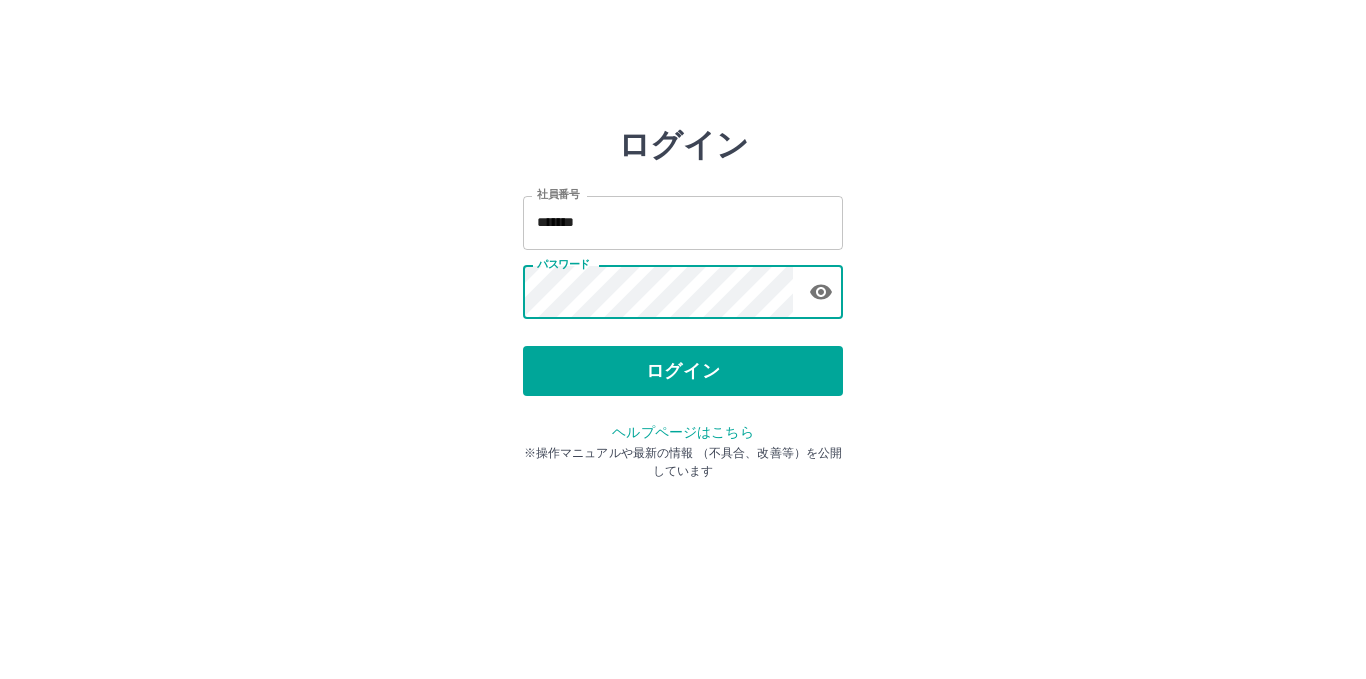 click on "ログイン" at bounding box center (683, 371) 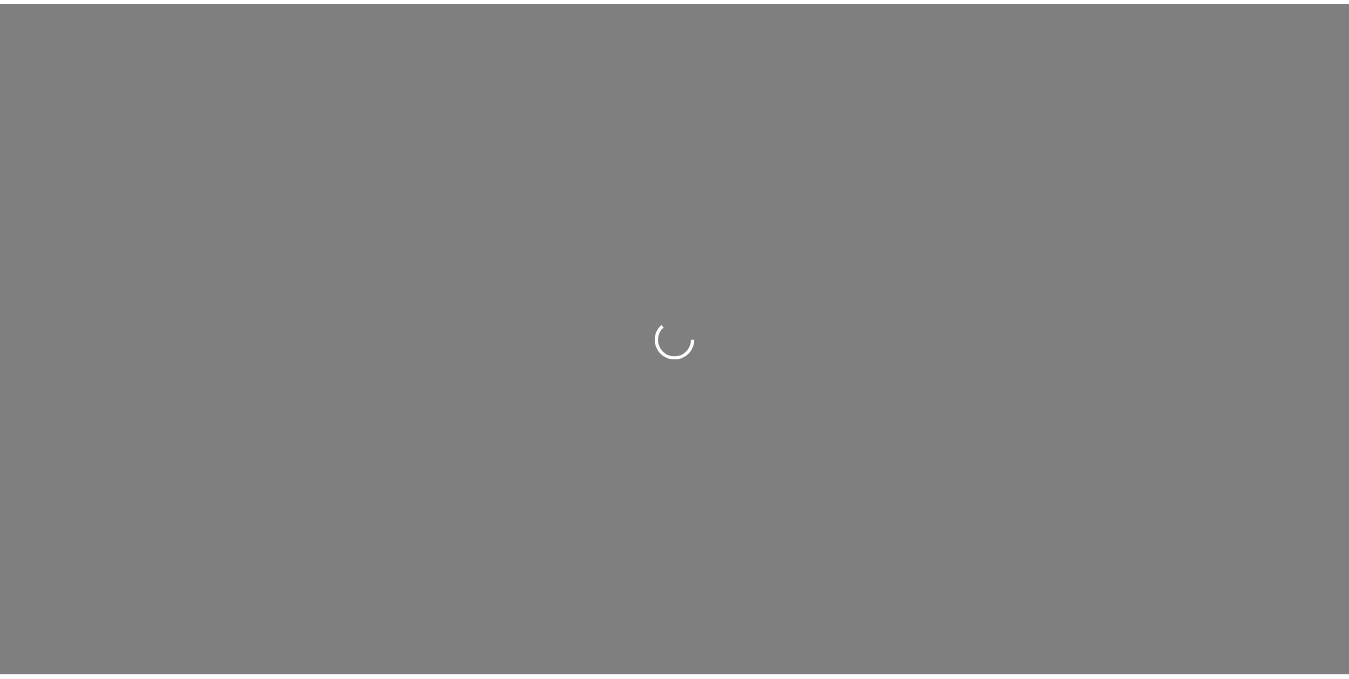 scroll, scrollTop: 0, scrollLeft: 0, axis: both 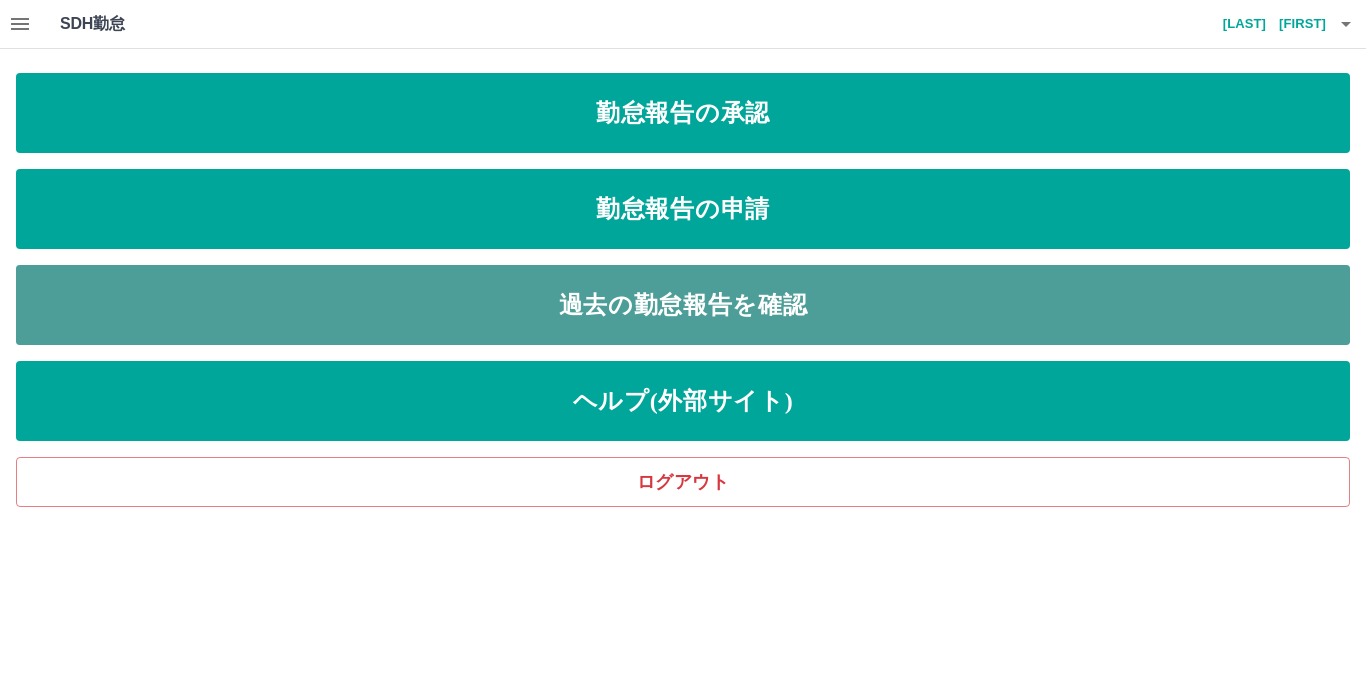 click on "過去の勤怠報告を確認" at bounding box center [683, 305] 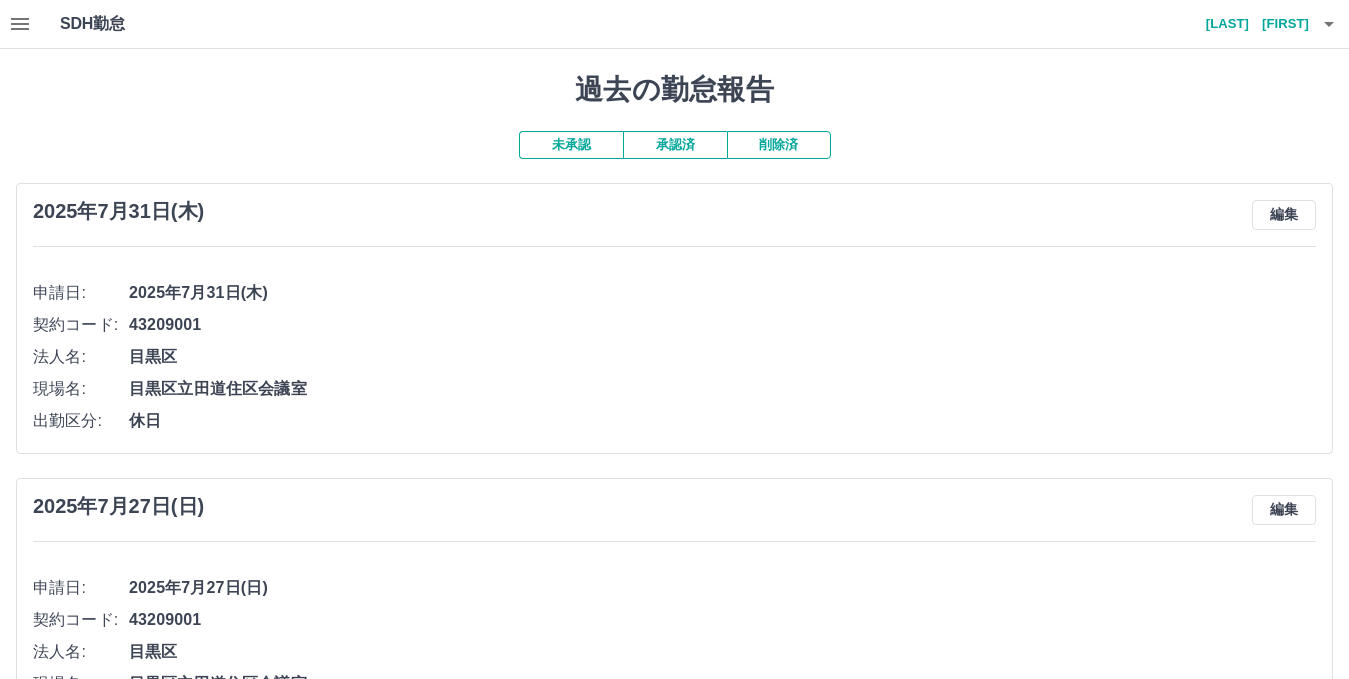 click on "承認済" at bounding box center (675, 145) 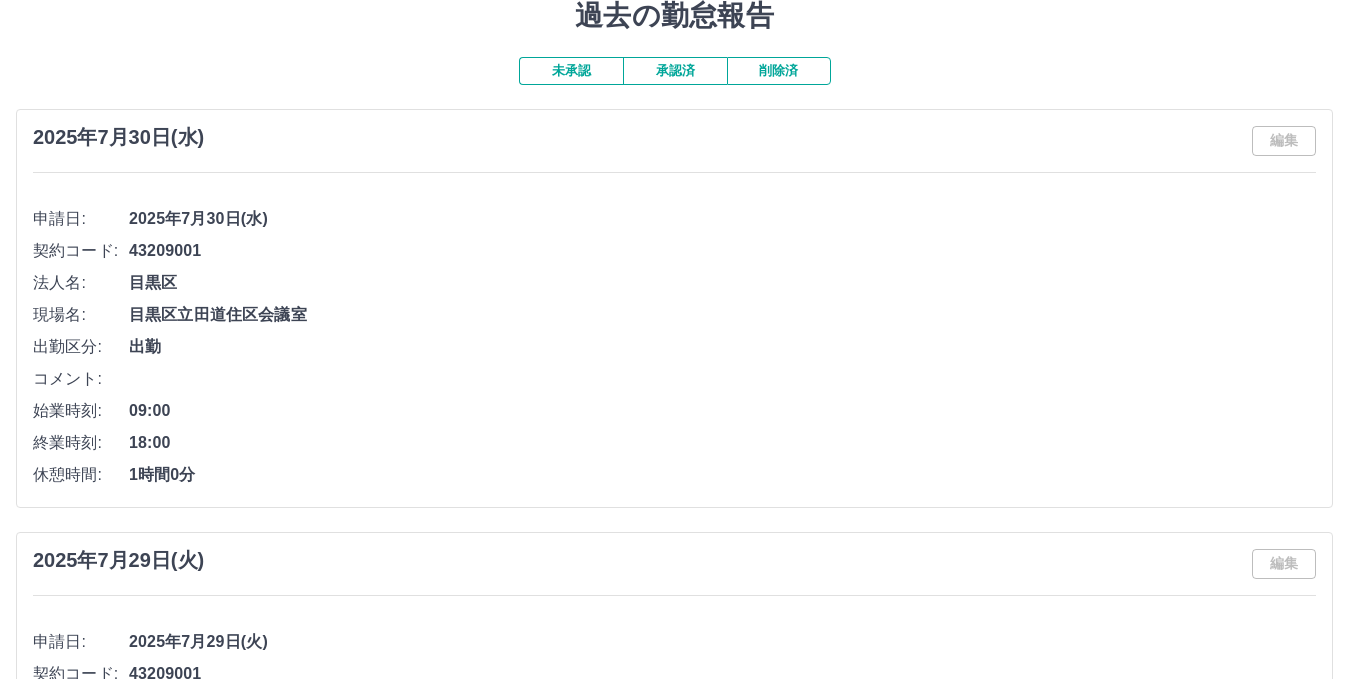 scroll, scrollTop: 0, scrollLeft: 0, axis: both 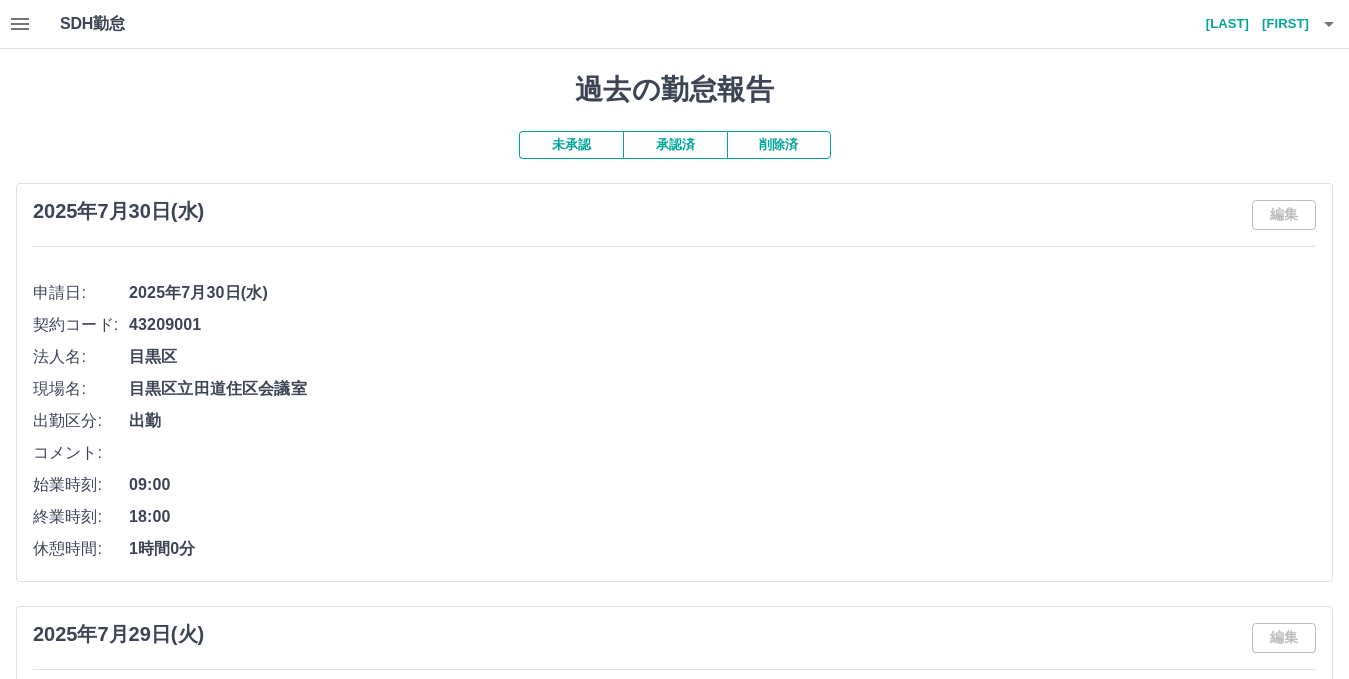 click on "未承認" at bounding box center (571, 145) 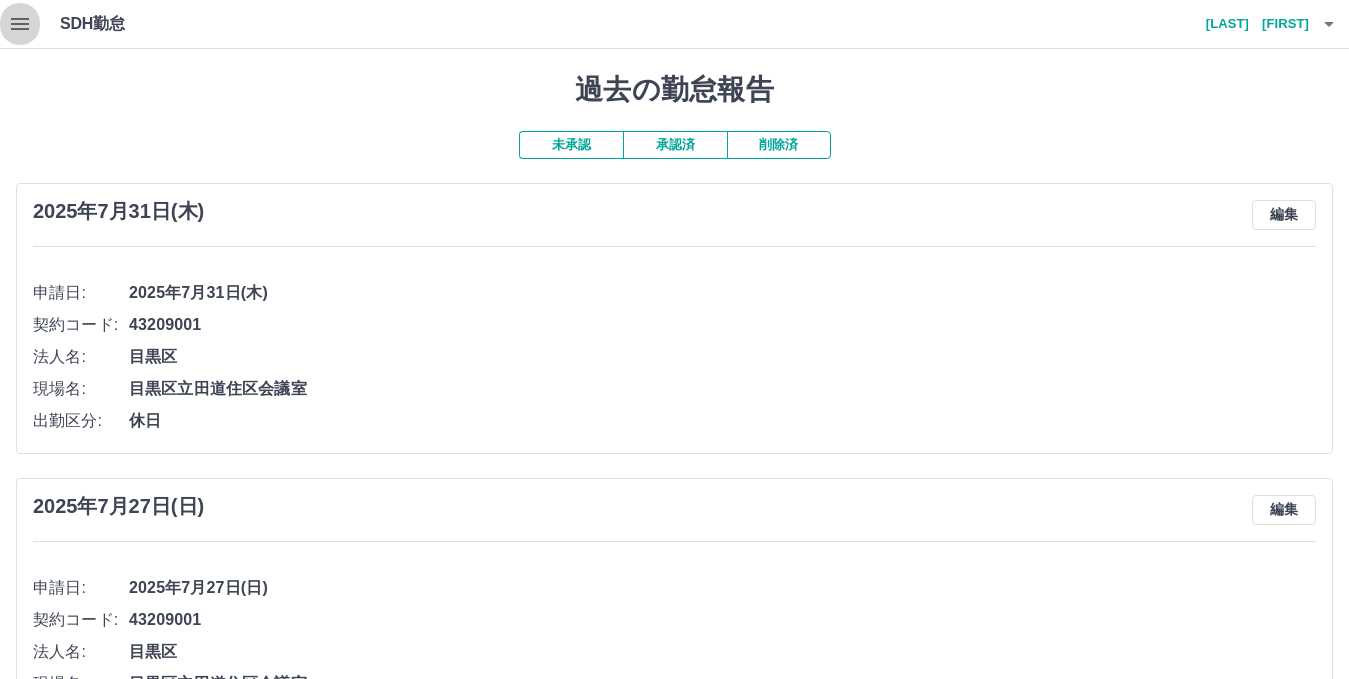 click 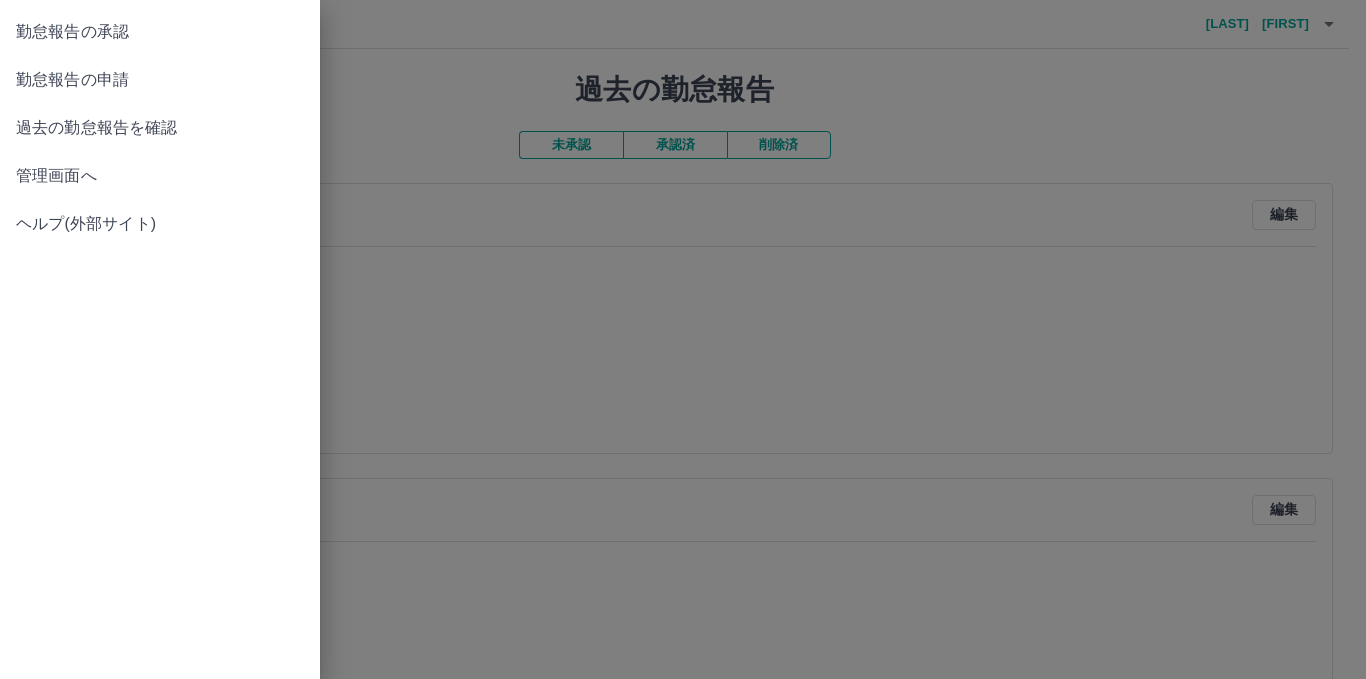 click on "勤怠報告の申請" at bounding box center [160, 80] 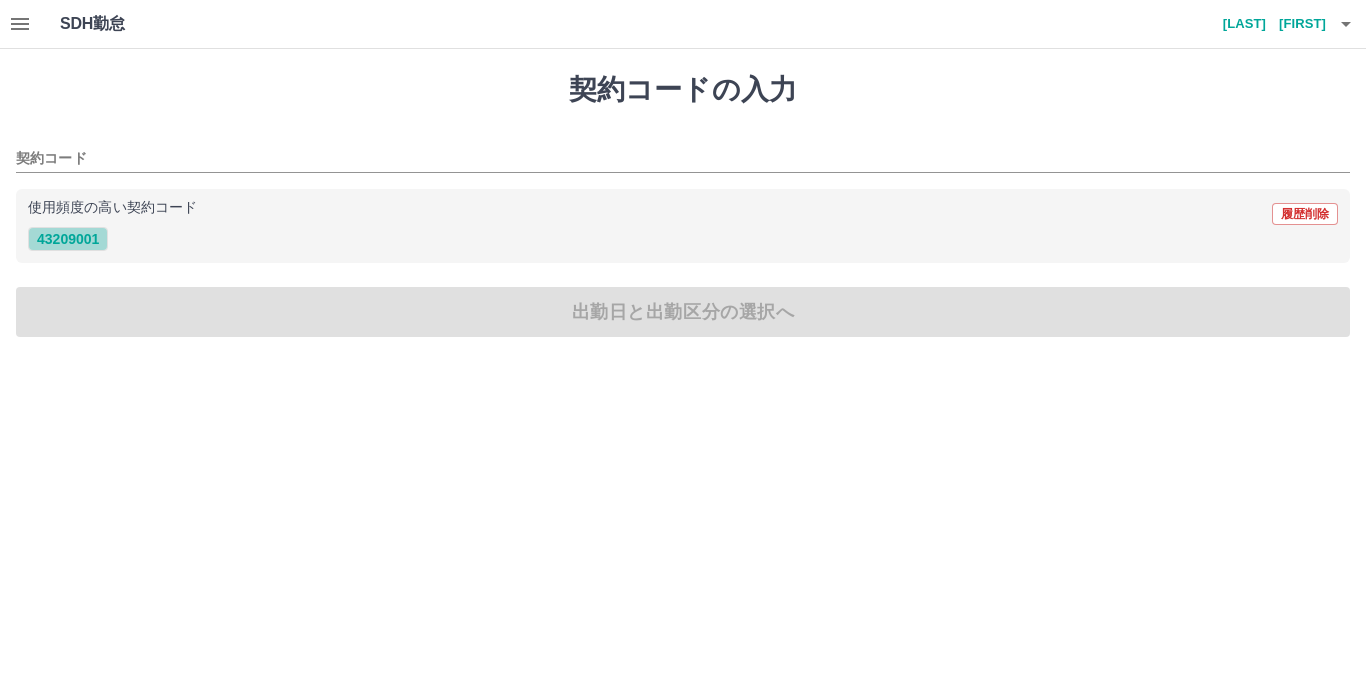 click on "43209001" at bounding box center [68, 239] 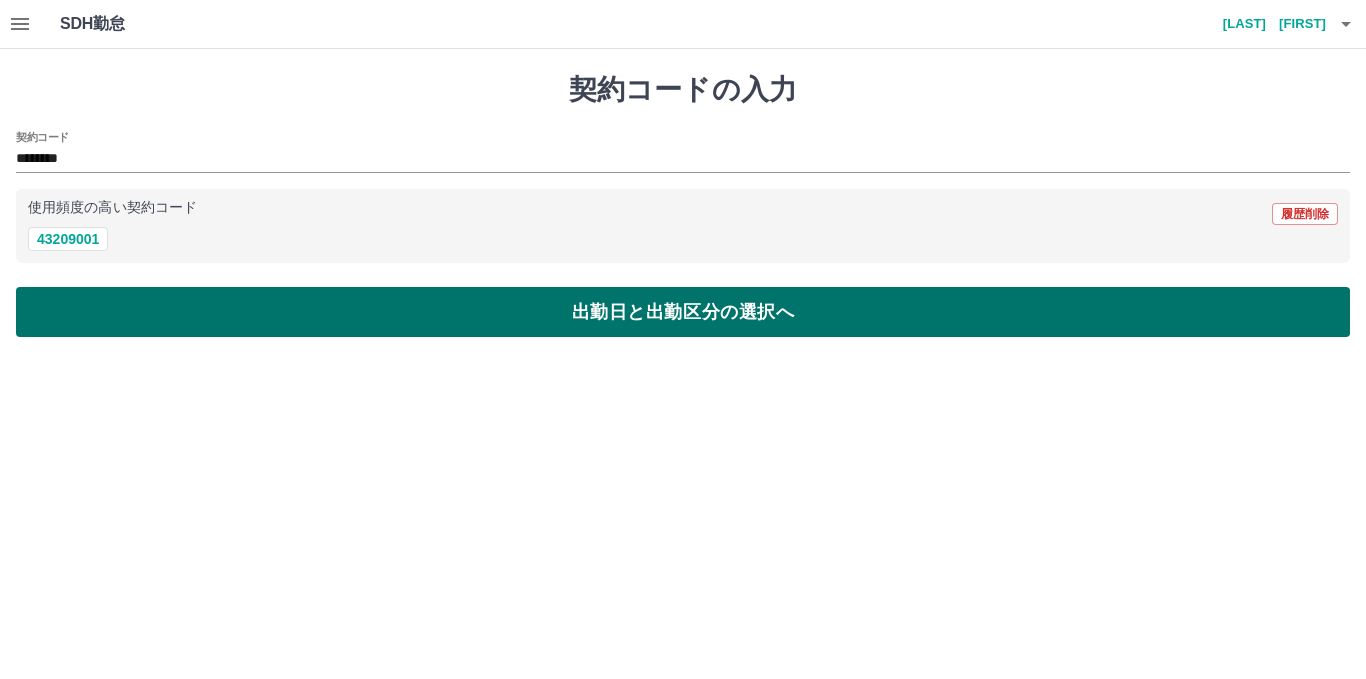click on "出勤日と出勤区分の選択へ" at bounding box center (683, 312) 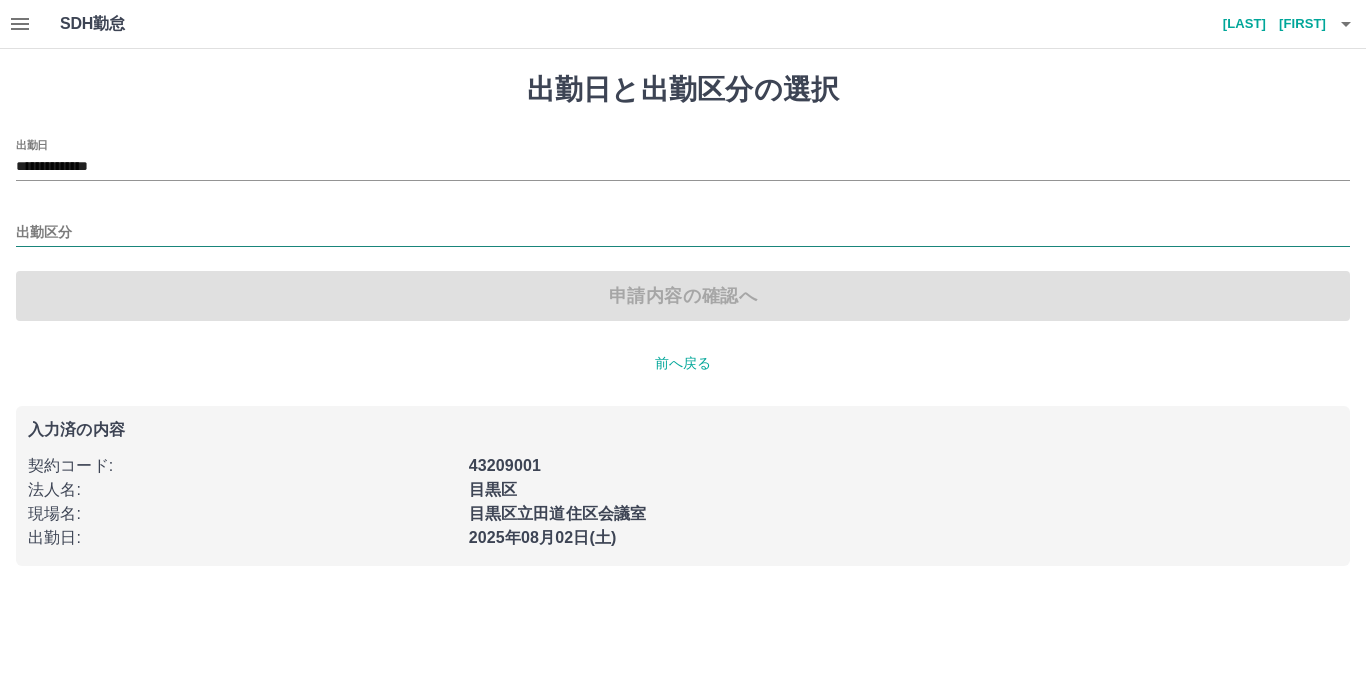 drag, startPoint x: 40, startPoint y: 224, endPoint x: 49, endPoint y: 242, distance: 20.12461 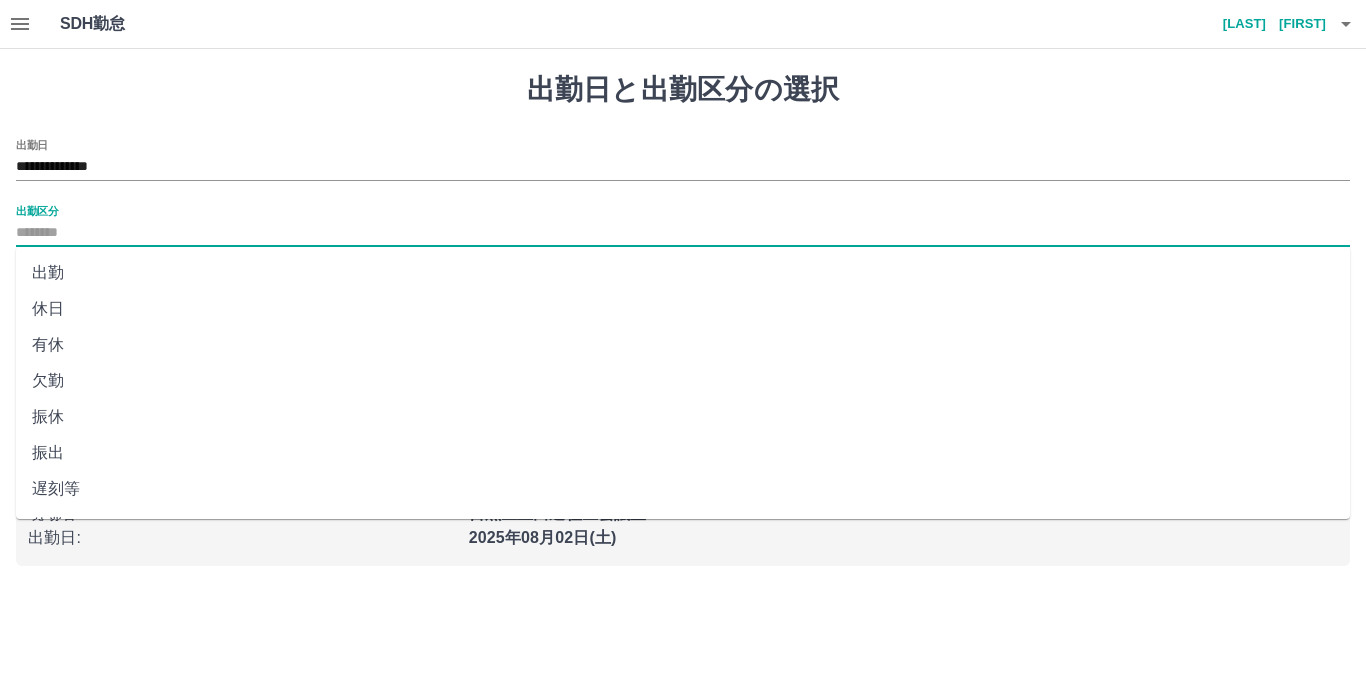 click on "出勤" at bounding box center (683, 273) 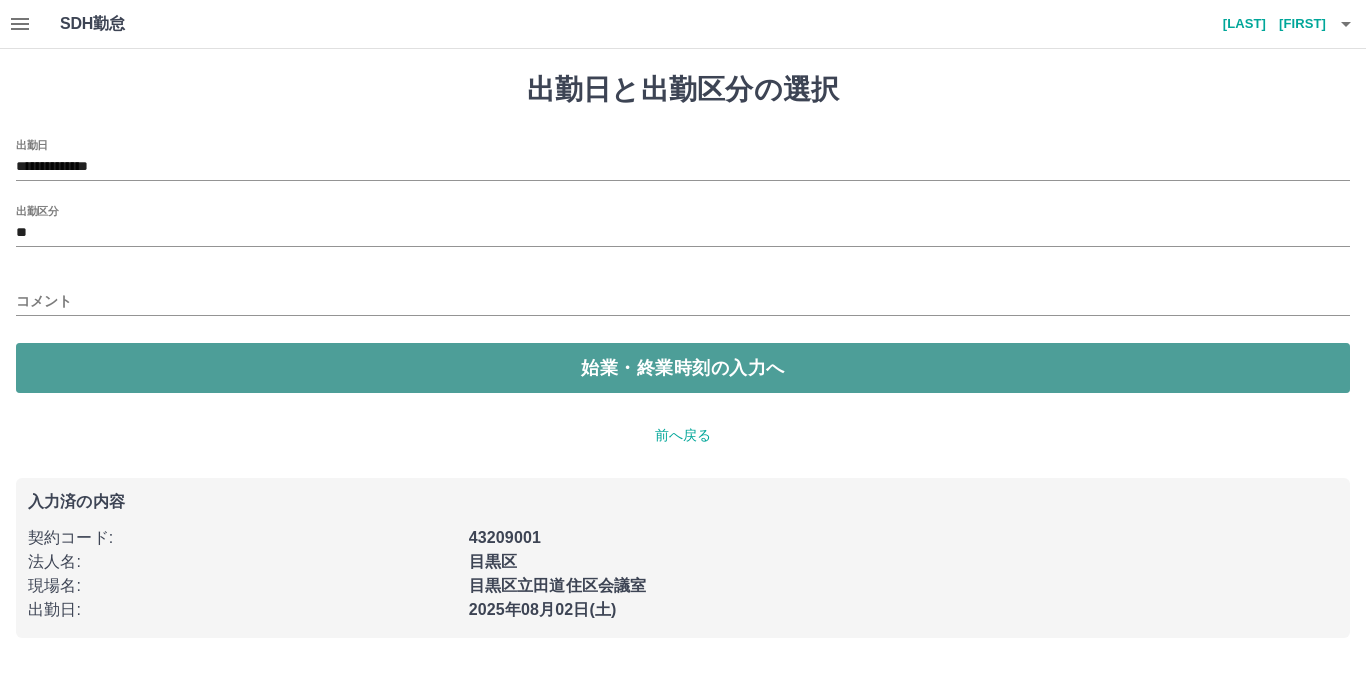 click on "始業・終業時刻の入力へ" at bounding box center [683, 368] 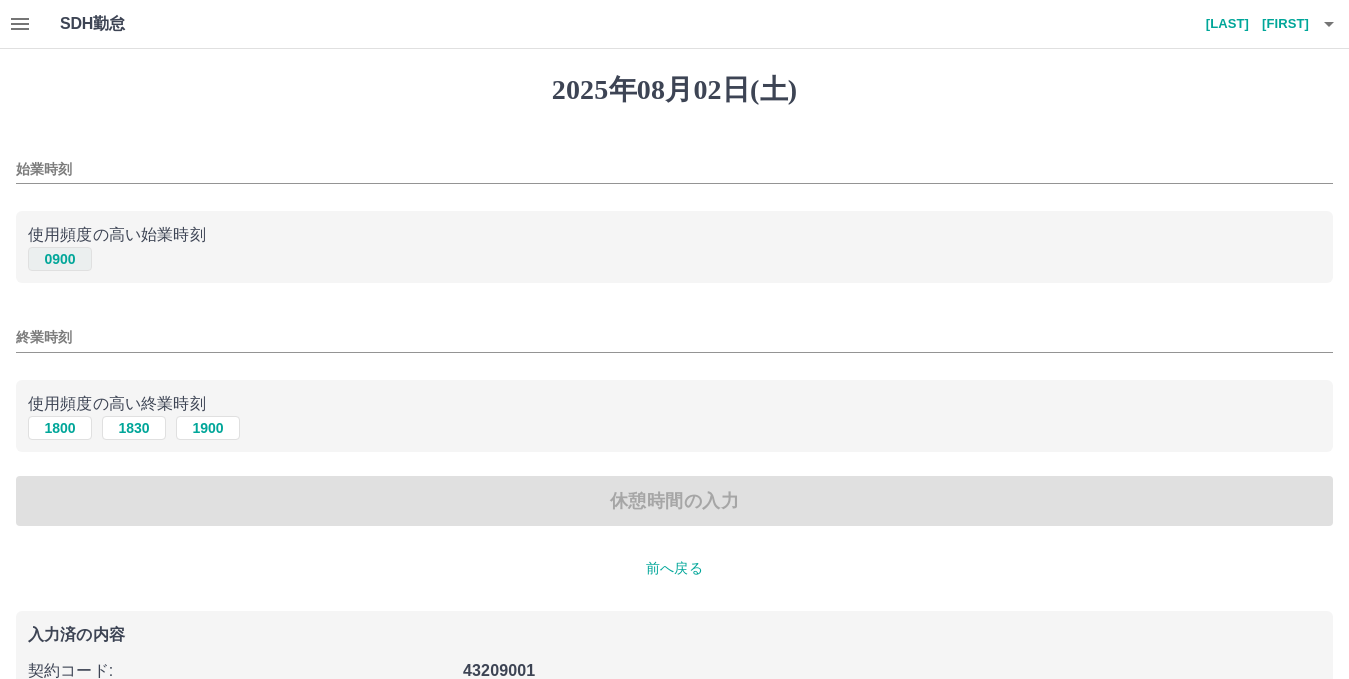 click on "0900" at bounding box center (60, 259) 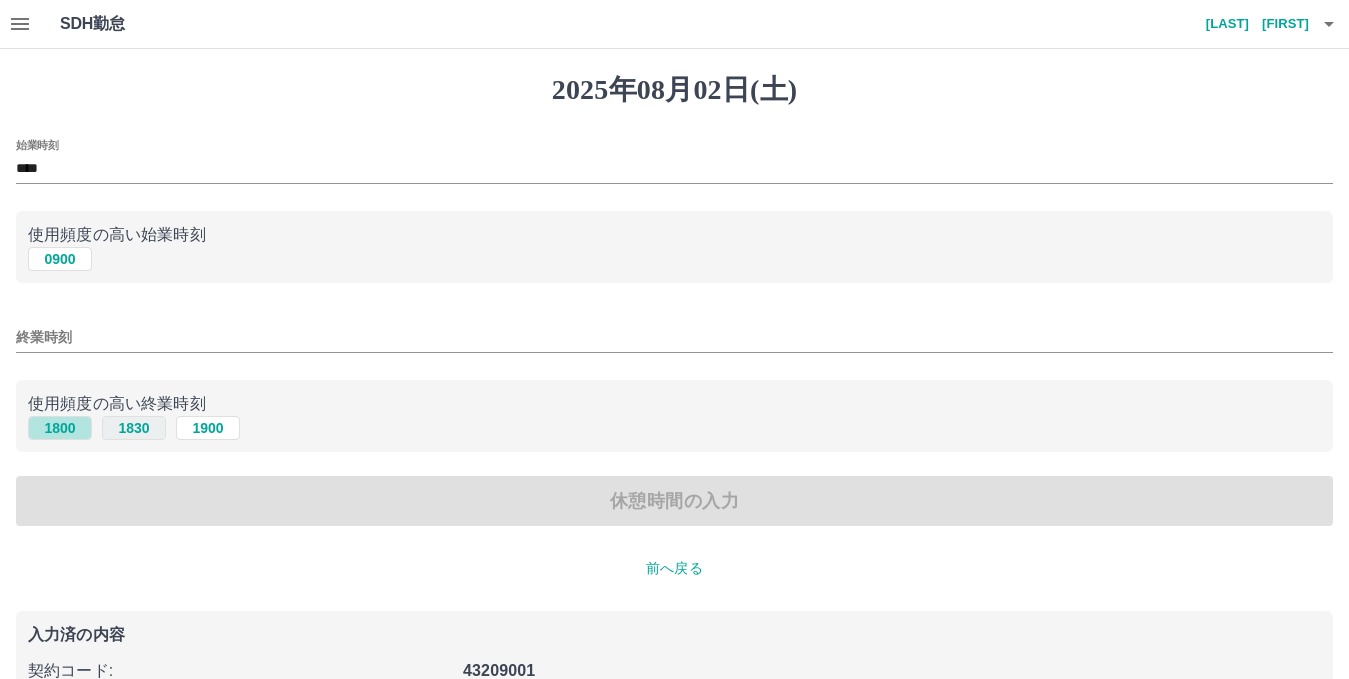 drag, startPoint x: 55, startPoint y: 423, endPoint x: 102, endPoint y: 435, distance: 48.507732 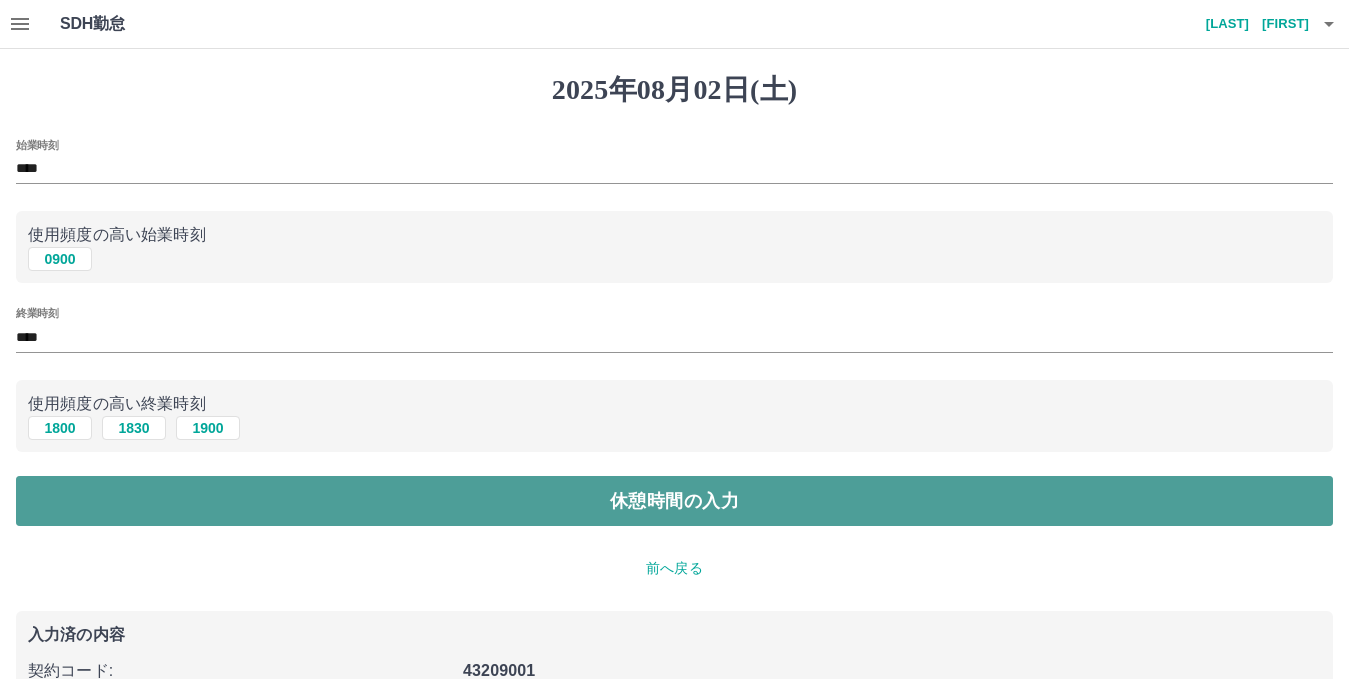 drag, startPoint x: 235, startPoint y: 498, endPoint x: 487, endPoint y: 477, distance: 252.87349 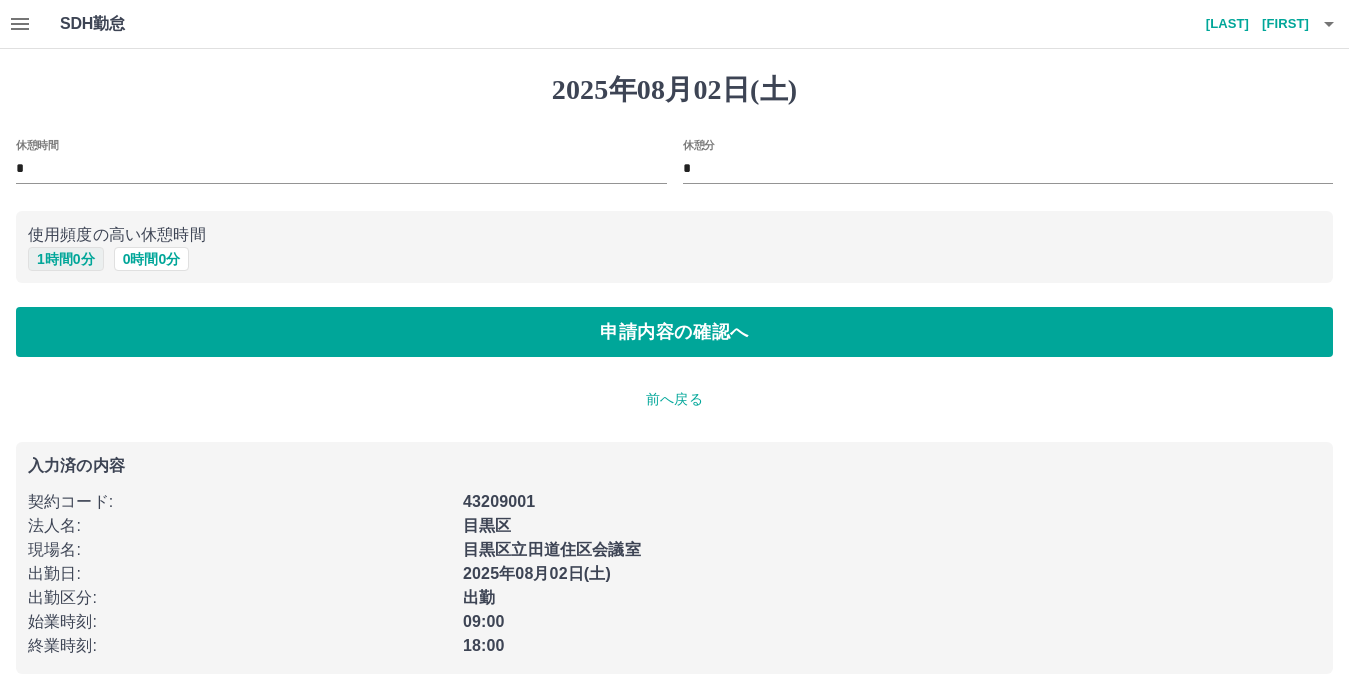 click on "1 時間 0 分" at bounding box center [66, 259] 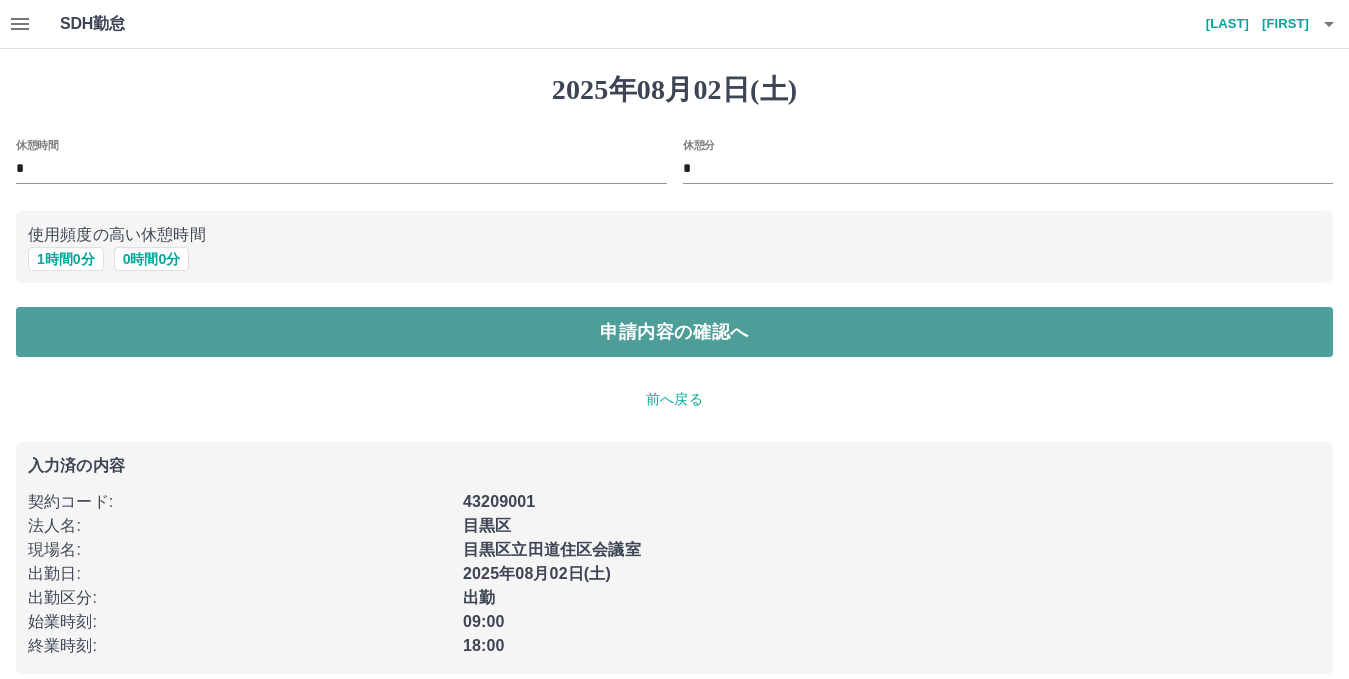 drag, startPoint x: 151, startPoint y: 326, endPoint x: 312, endPoint y: 358, distance: 164.14932 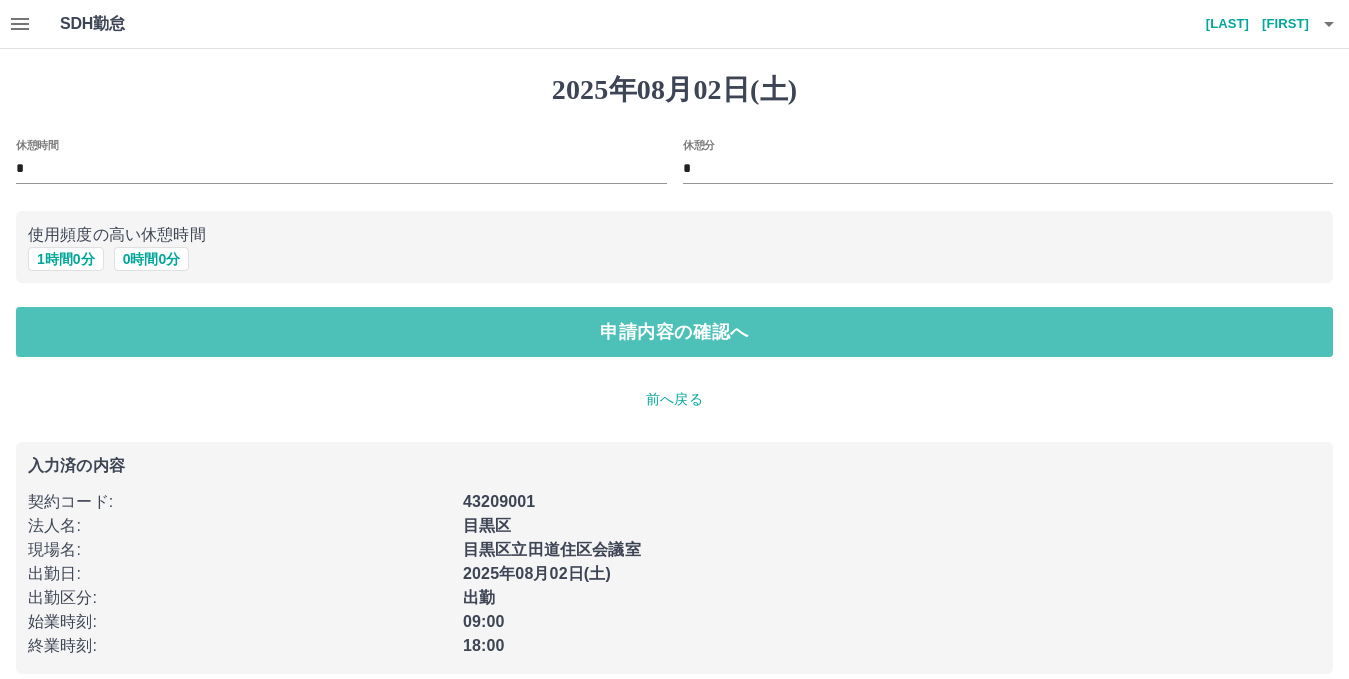 click on "申請内容の確認へ" at bounding box center [674, 332] 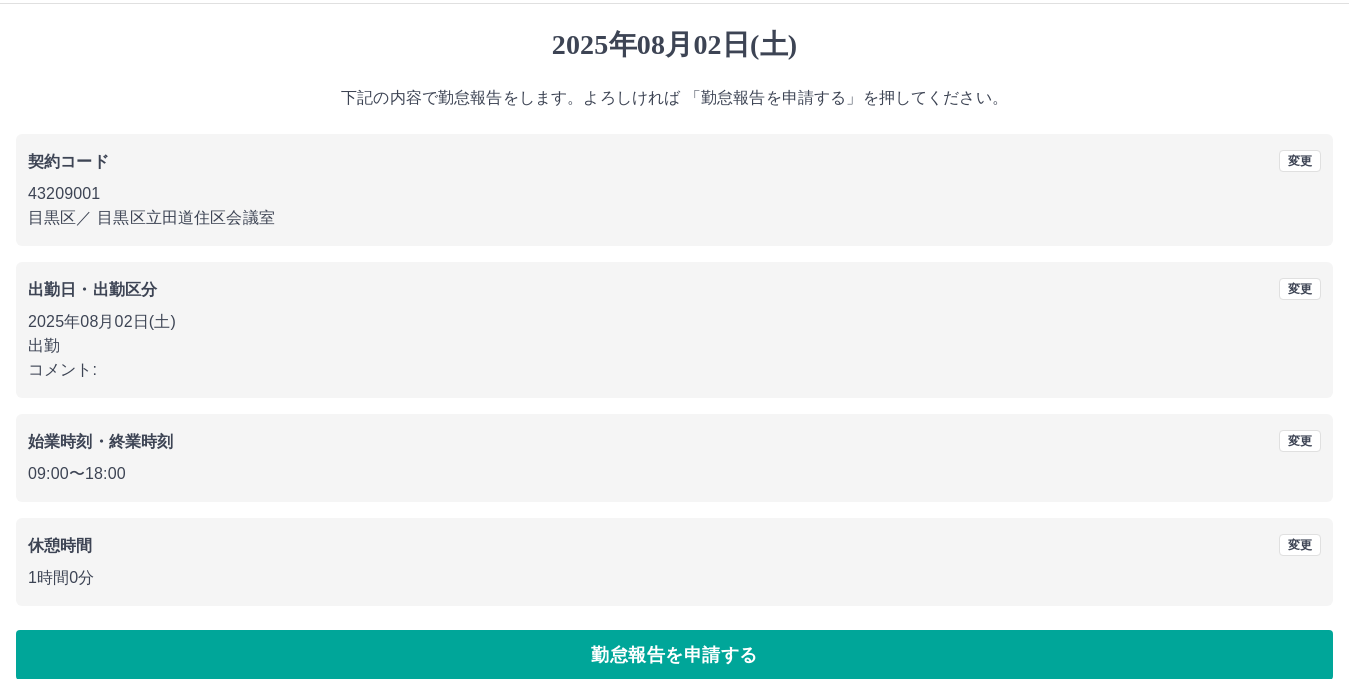 scroll, scrollTop: 70, scrollLeft: 0, axis: vertical 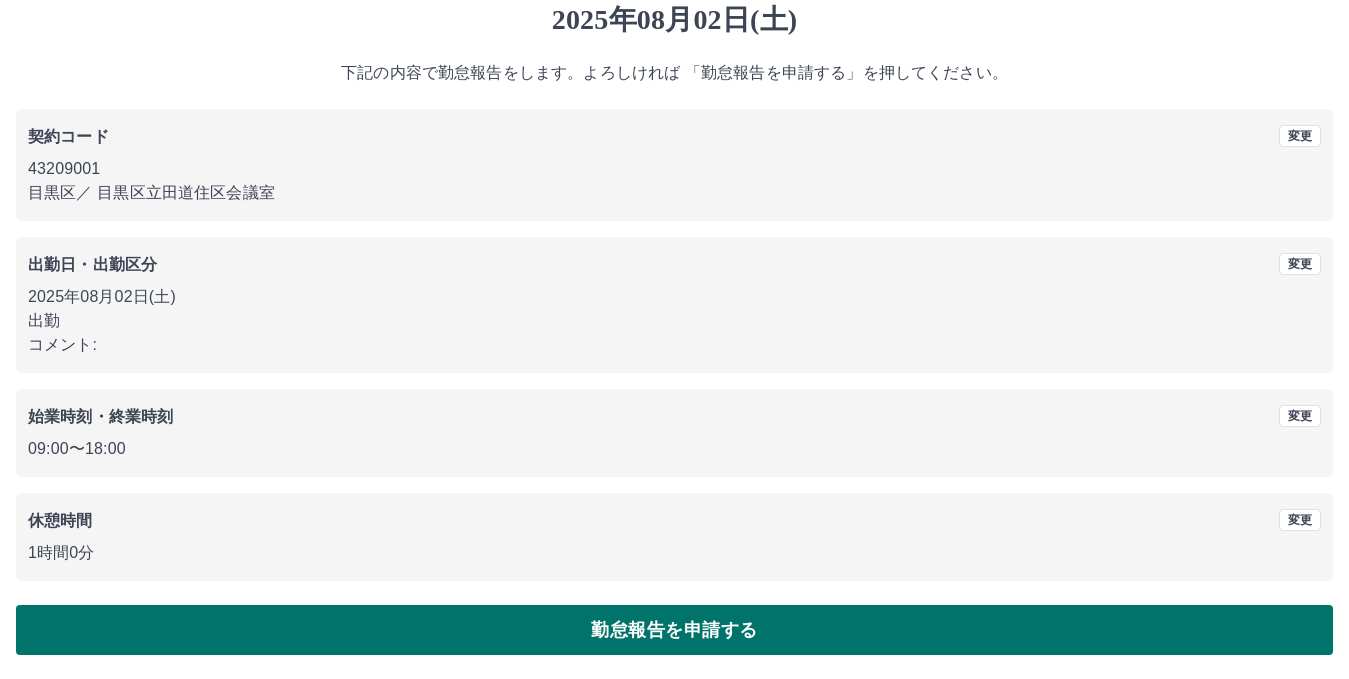 click on "勤怠報告を申請する" at bounding box center (674, 630) 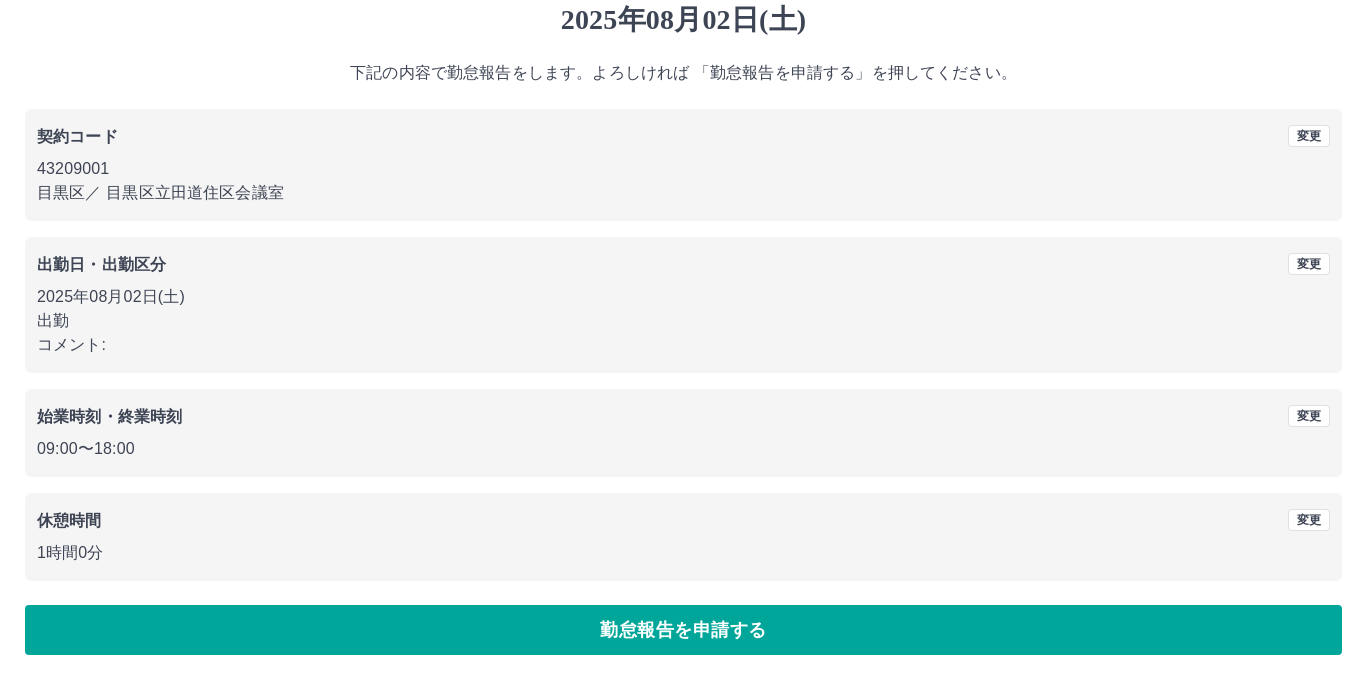 scroll, scrollTop: 0, scrollLeft: 0, axis: both 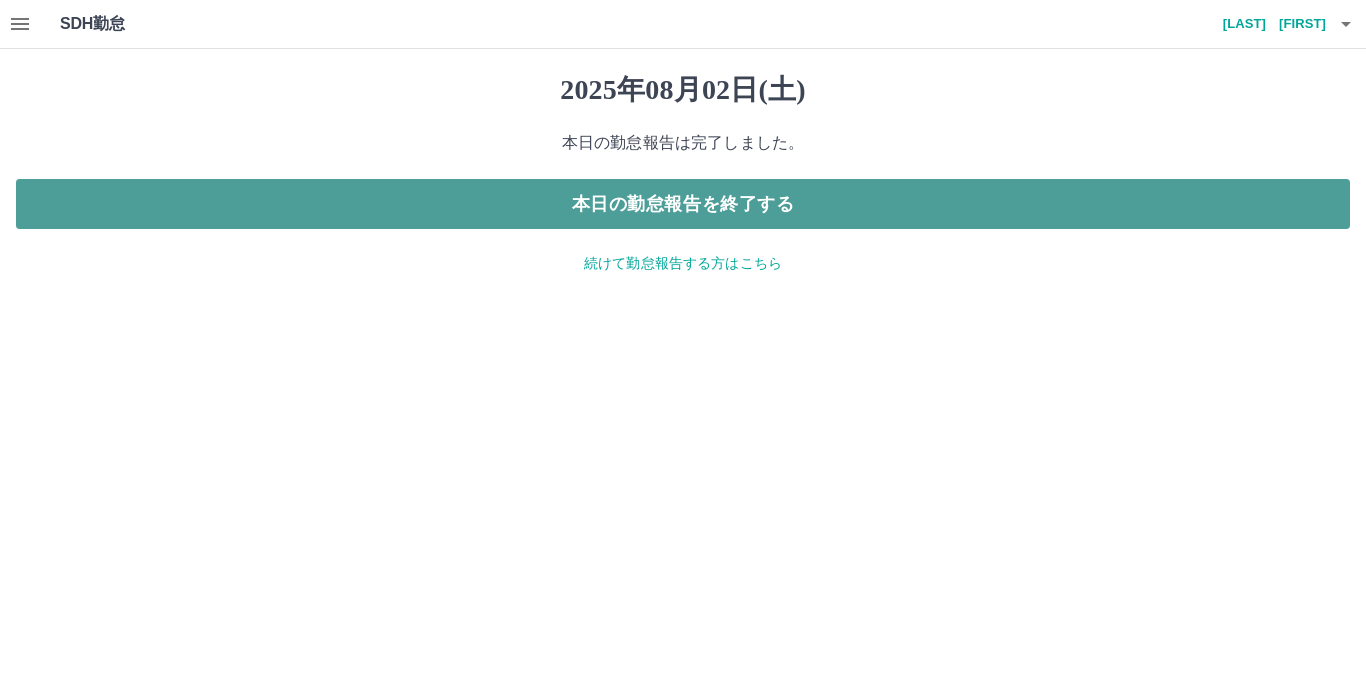 click on "本日の勤怠報告を終了する" at bounding box center (683, 204) 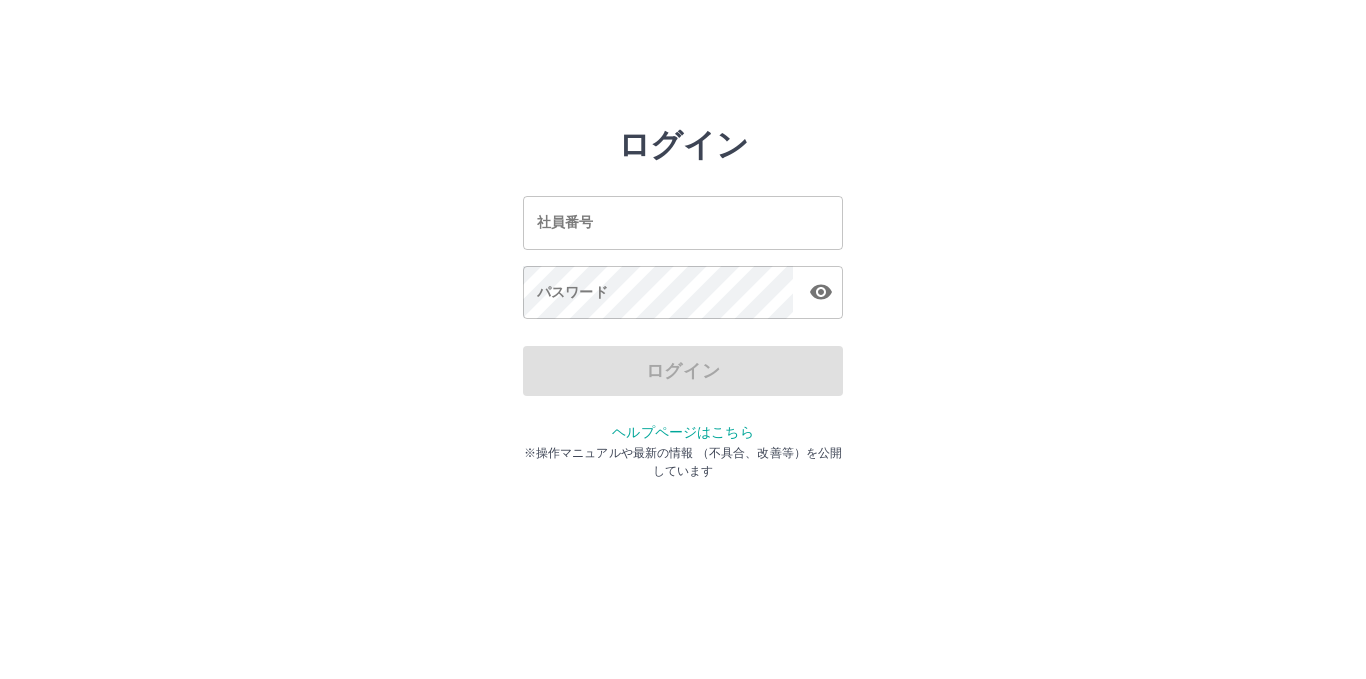 scroll, scrollTop: 0, scrollLeft: 0, axis: both 